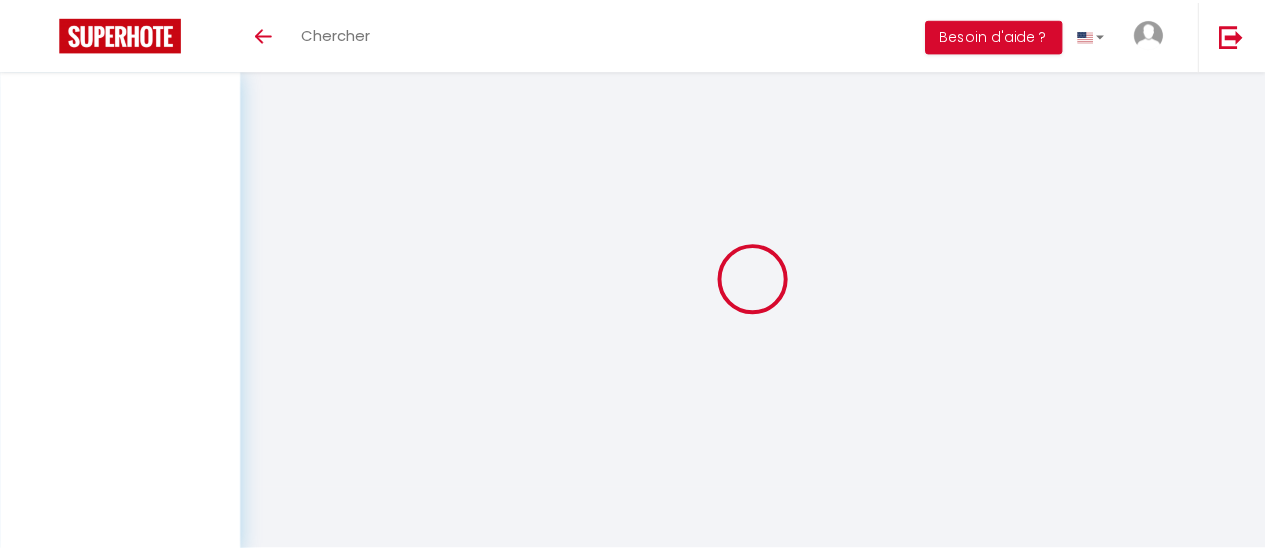 scroll, scrollTop: 0, scrollLeft: 0, axis: both 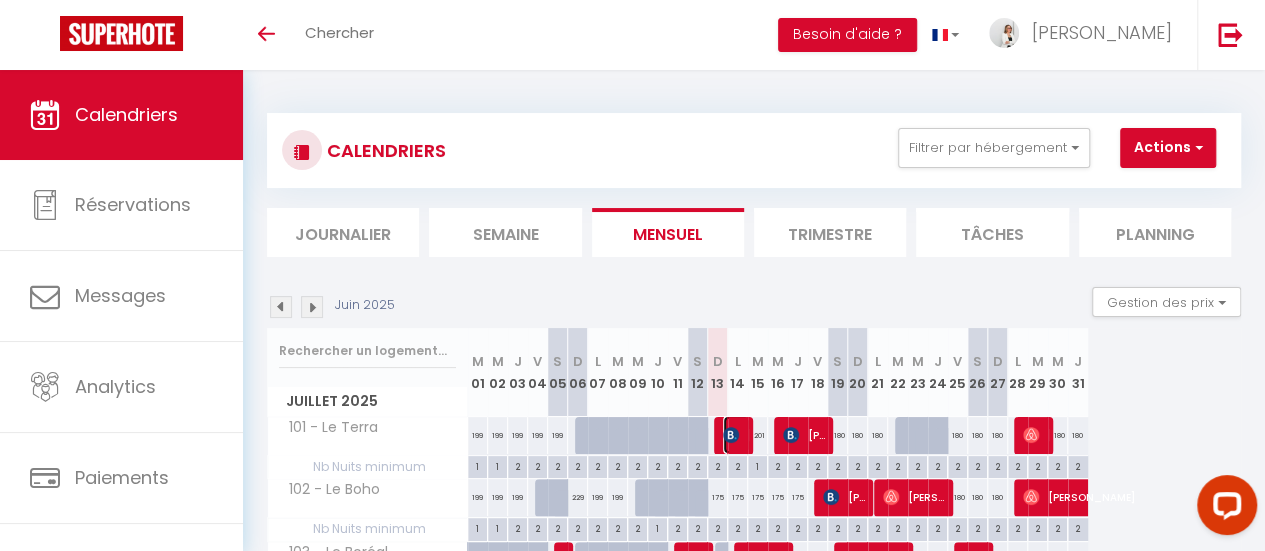 click at bounding box center [731, 435] 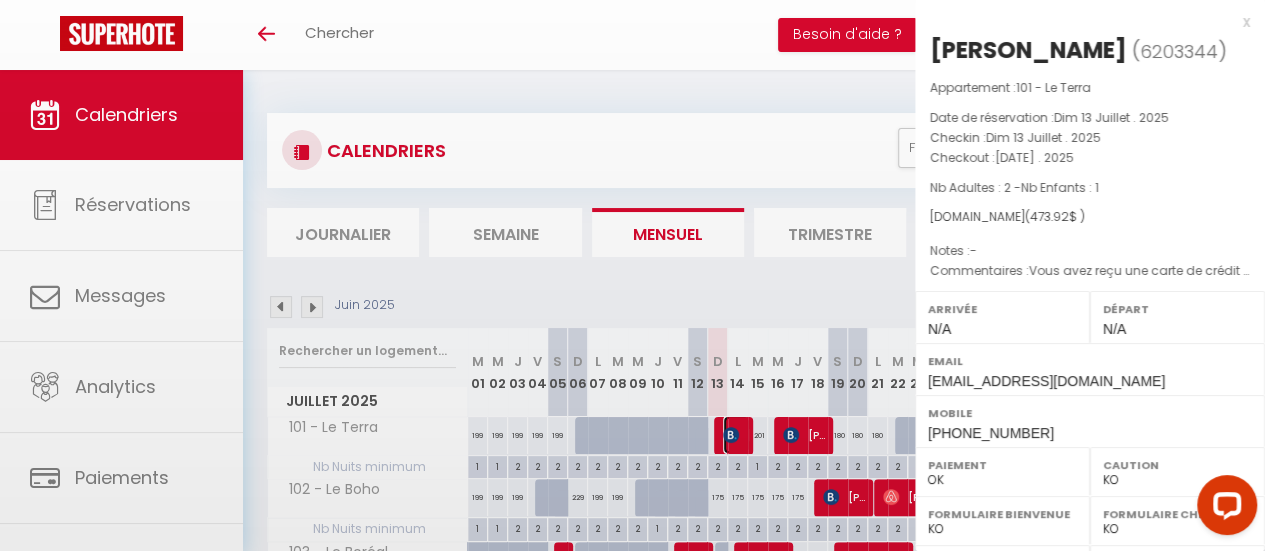select on "46143" 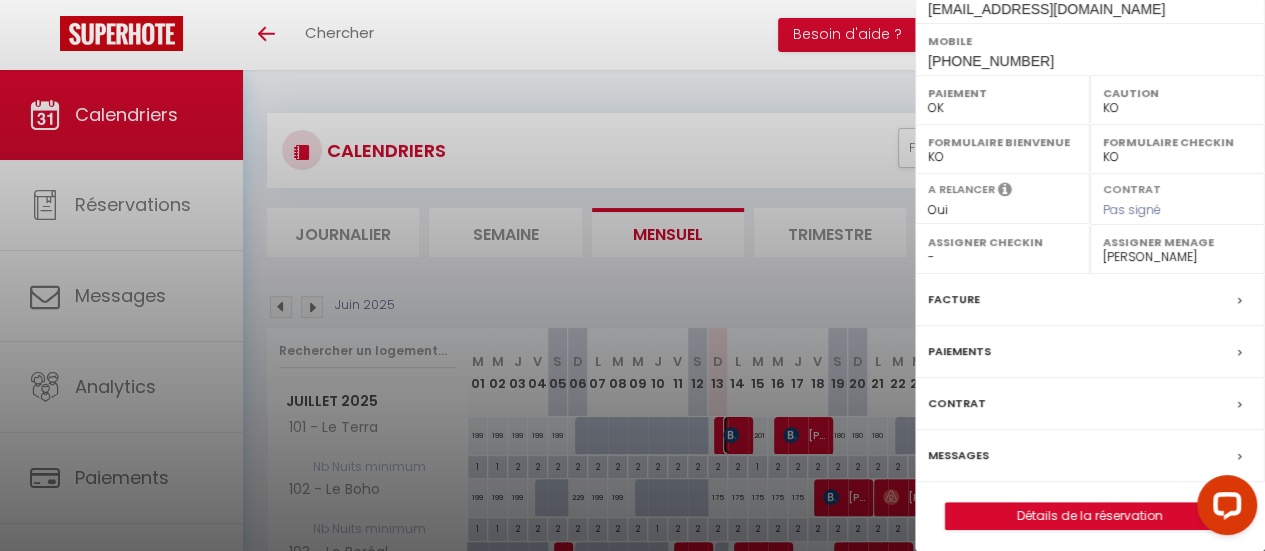 scroll, scrollTop: 376, scrollLeft: 0, axis: vertical 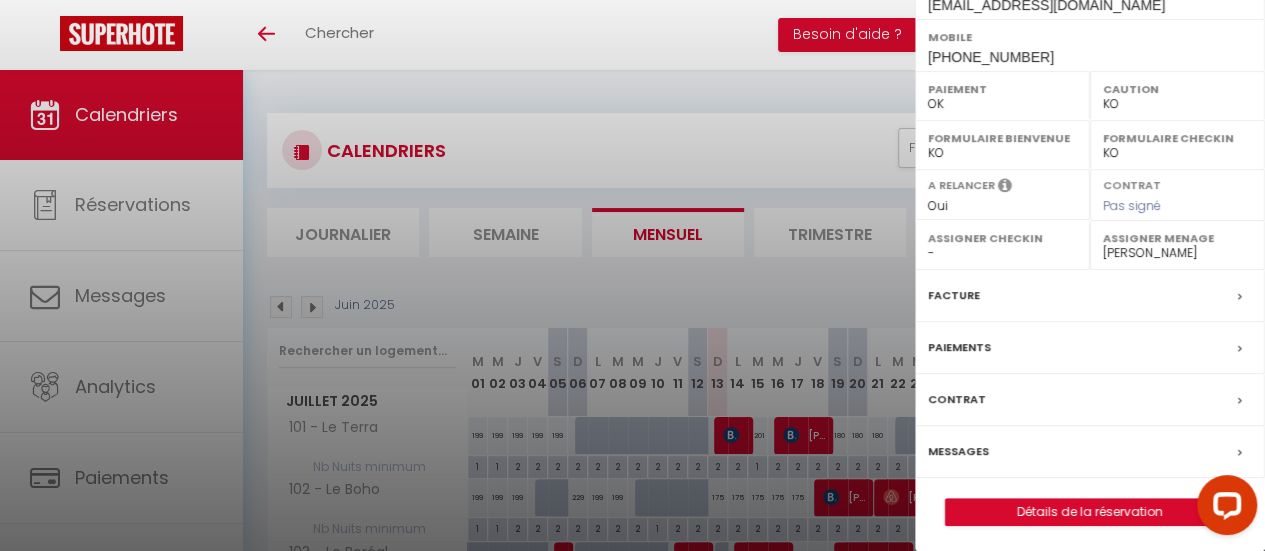 click at bounding box center [632, 275] 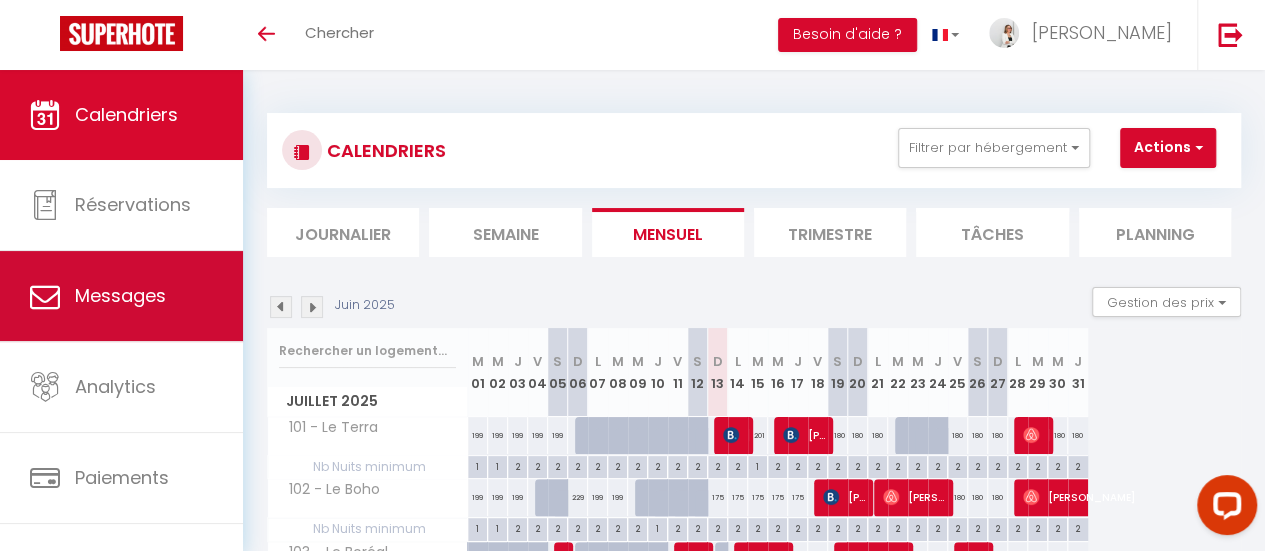 click on "Messages" at bounding box center [120, 295] 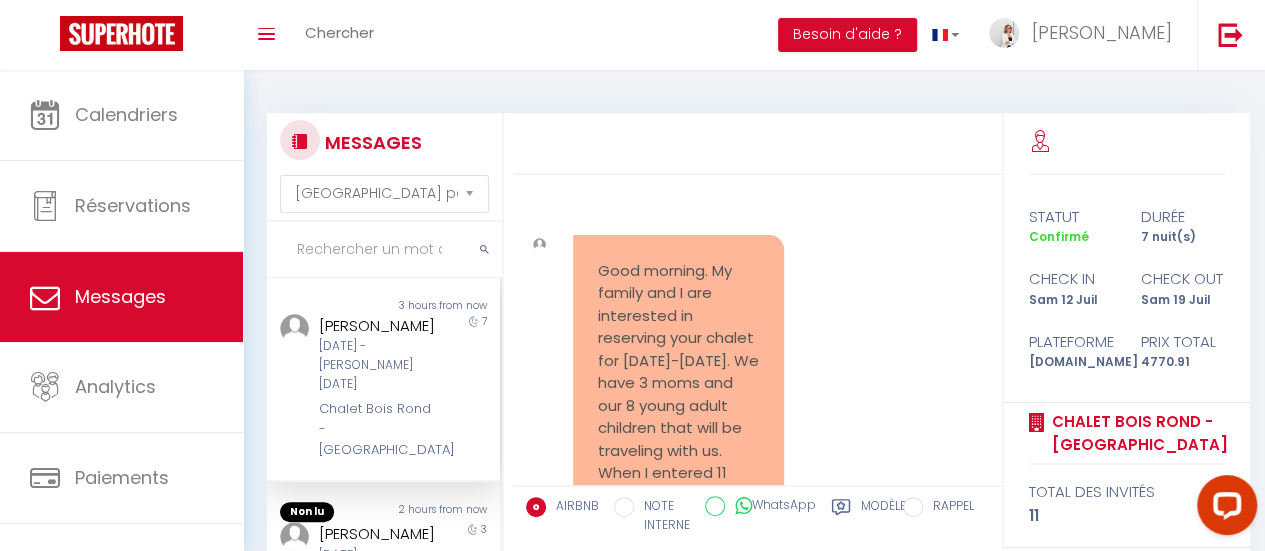 scroll, scrollTop: 24759, scrollLeft: 0, axis: vertical 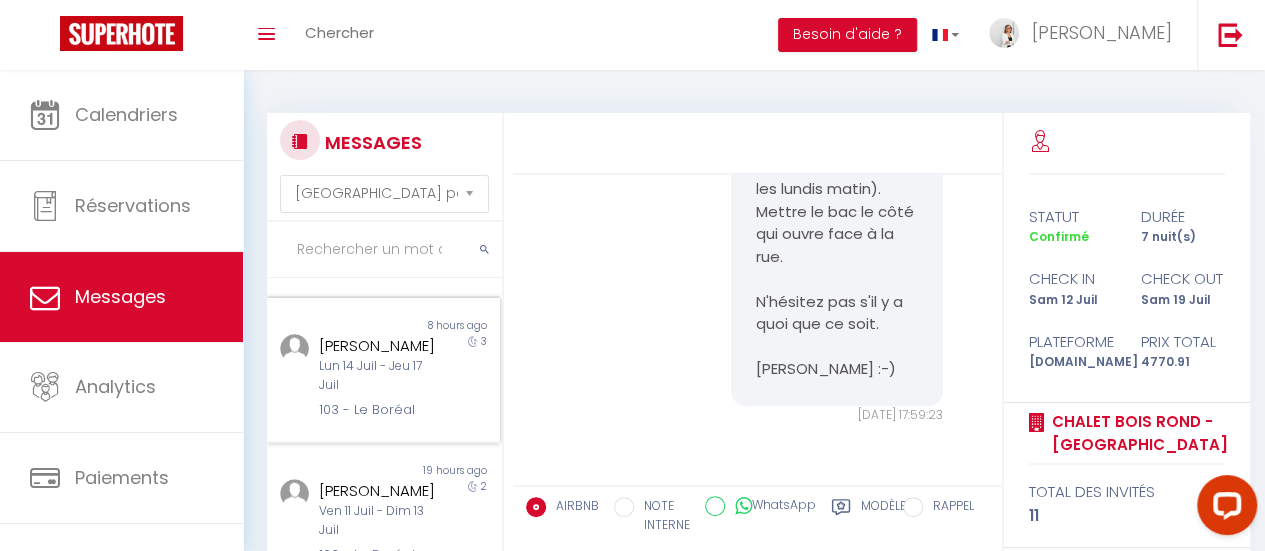 click on "Lun 14 Juil - Jeu 17 Juil" at bounding box center (380, 376) 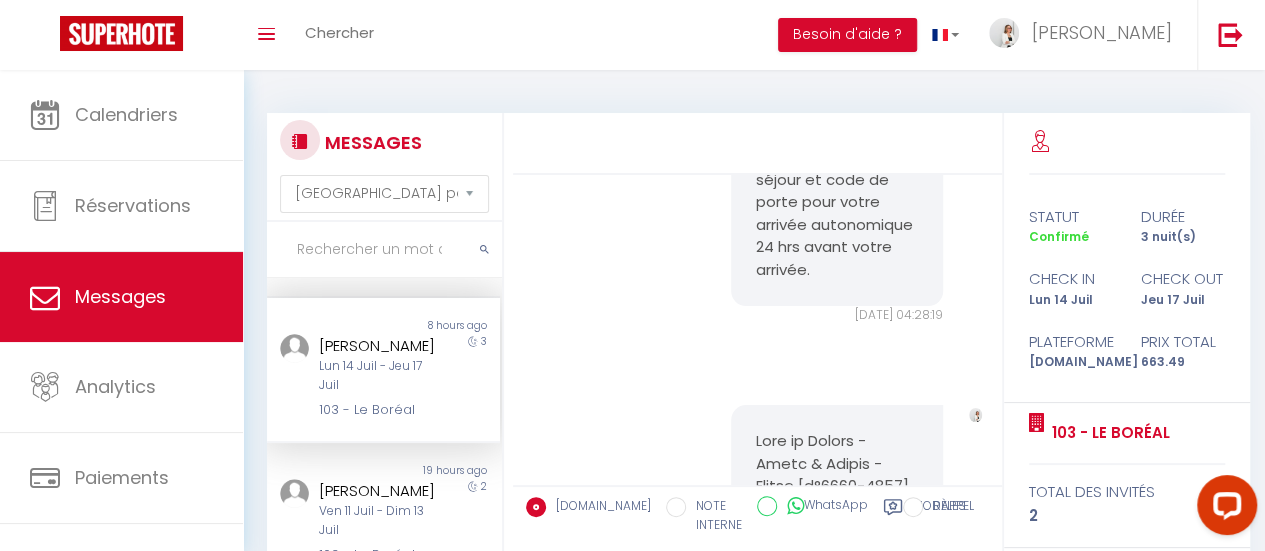 scroll, scrollTop: 700, scrollLeft: 0, axis: vertical 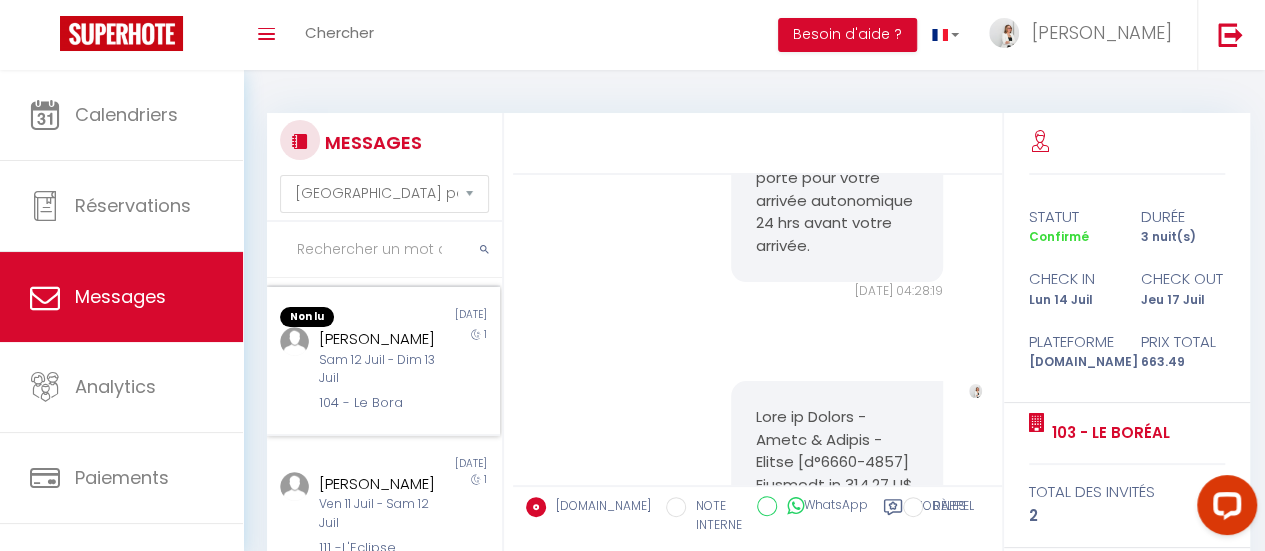 click on "Sam 12 Juil - Dim 13 Juil" at bounding box center (380, 370) 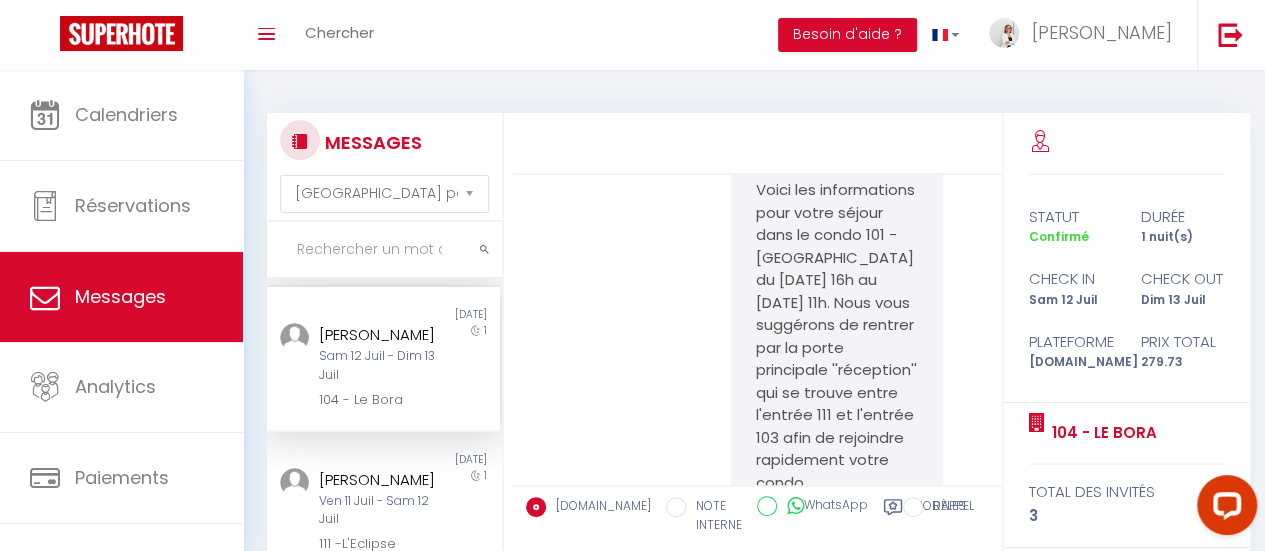 scroll, scrollTop: 2310, scrollLeft: 0, axis: vertical 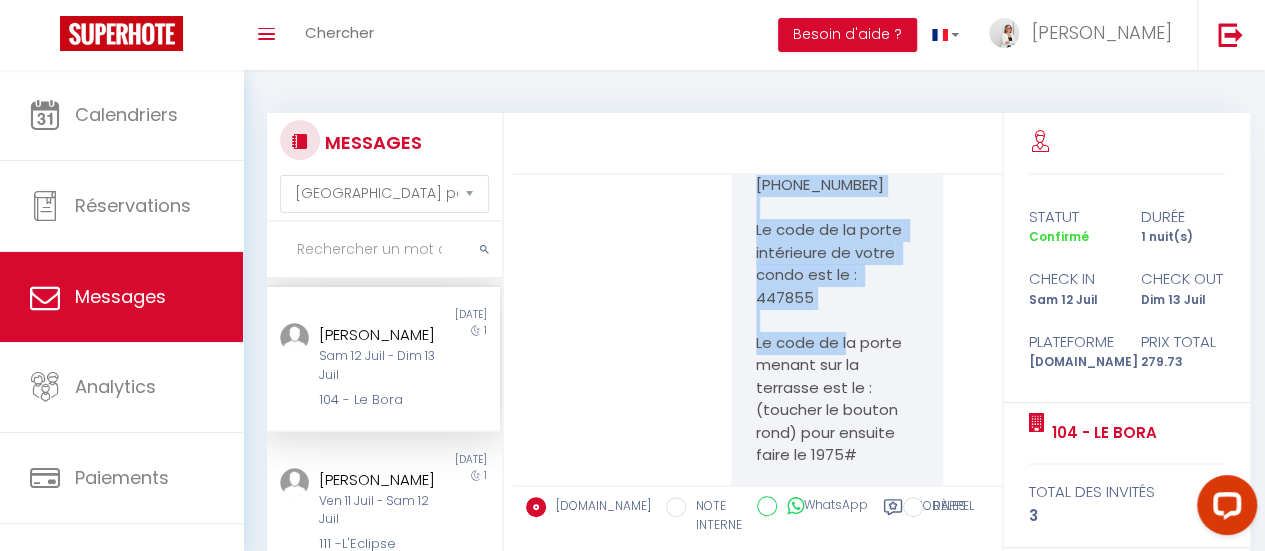 drag, startPoint x: 751, startPoint y: 331, endPoint x: 874, endPoint y: 431, distance: 158.52129 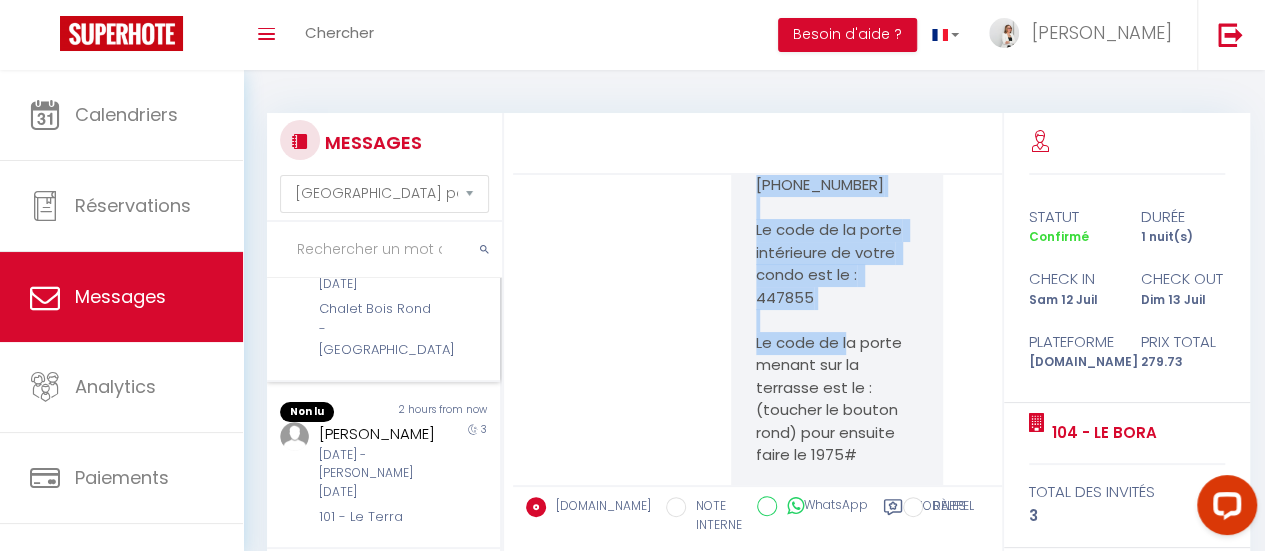 scroll, scrollTop: 0, scrollLeft: 0, axis: both 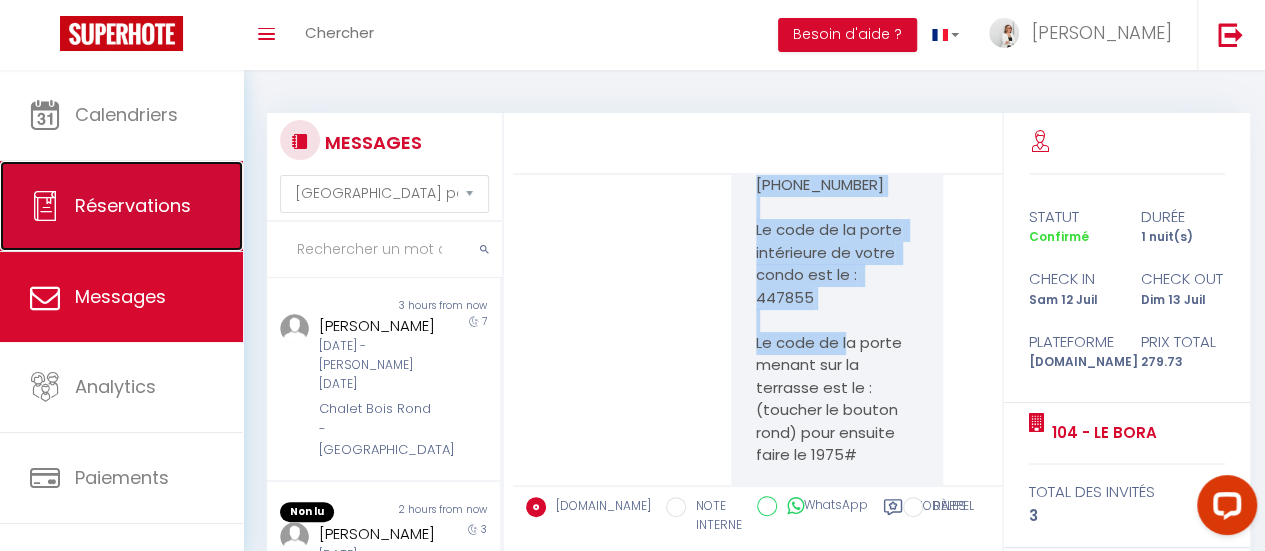 click on "Réservations" at bounding box center (121, 206) 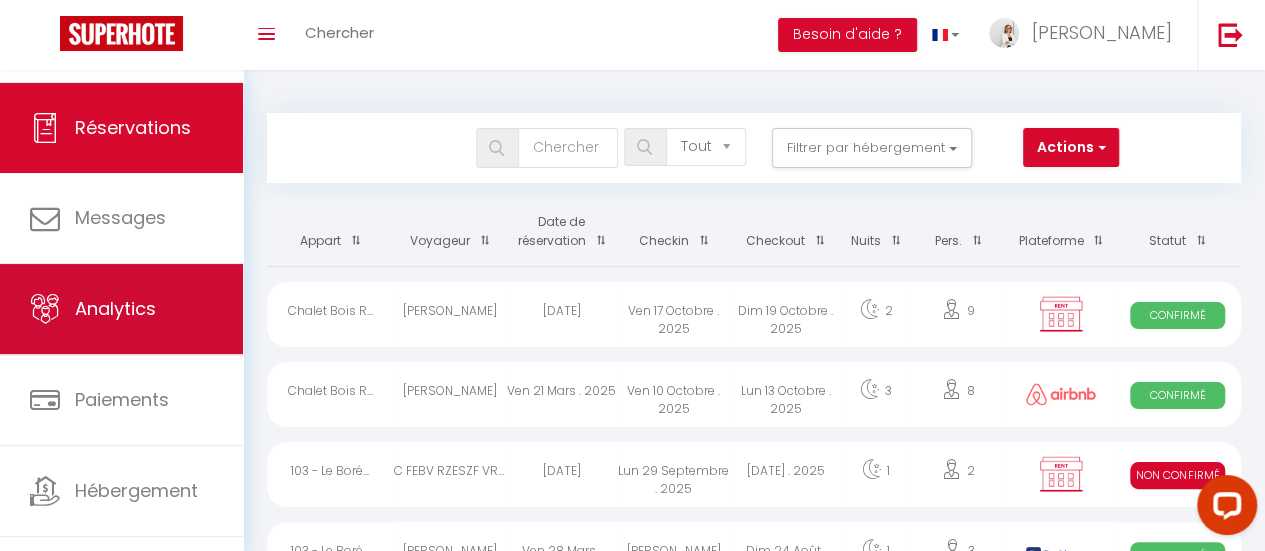 scroll, scrollTop: 0, scrollLeft: 0, axis: both 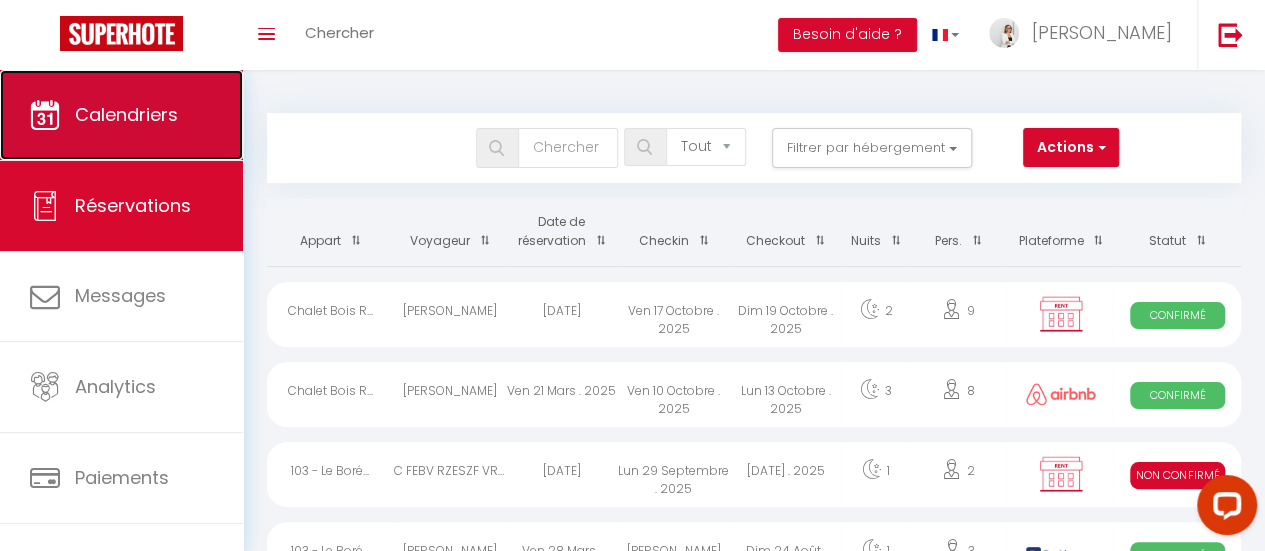 click on "Calendriers" at bounding box center (121, 115) 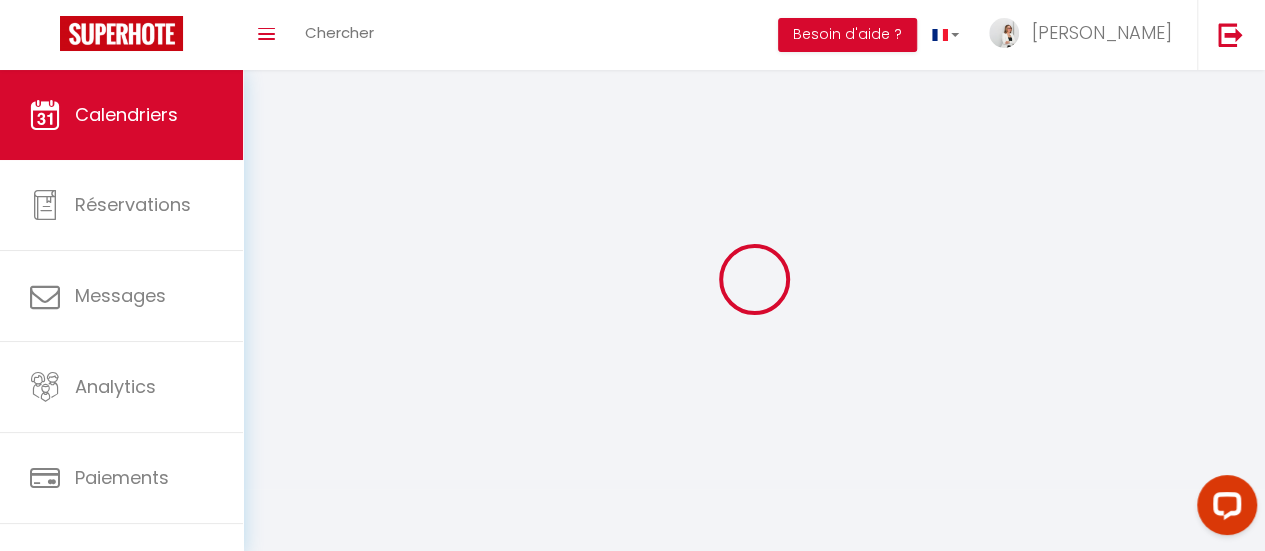 select 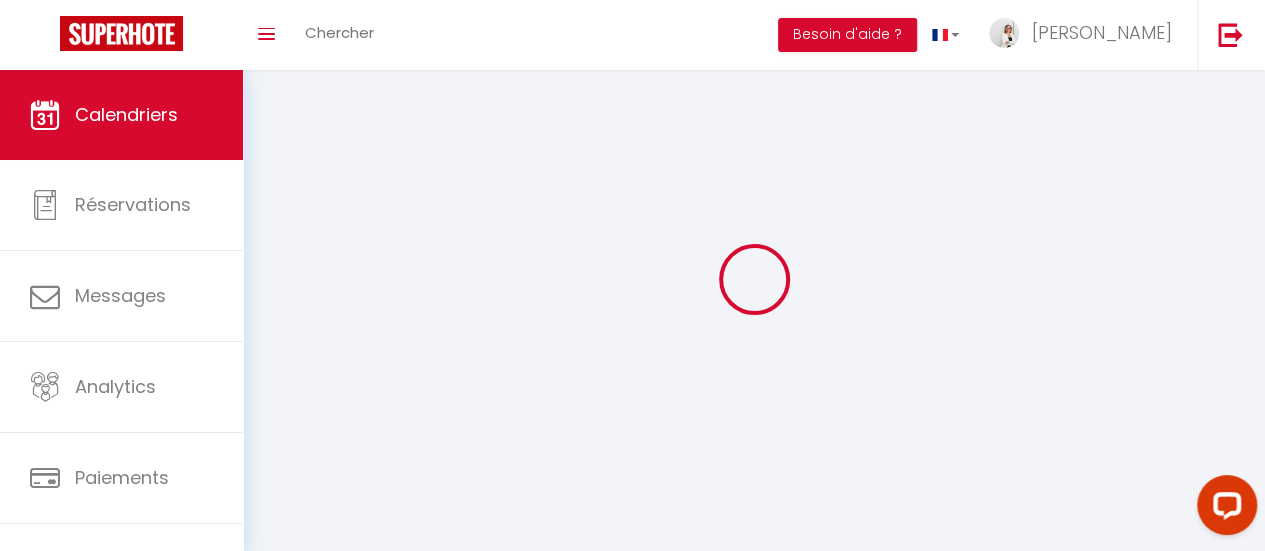 select 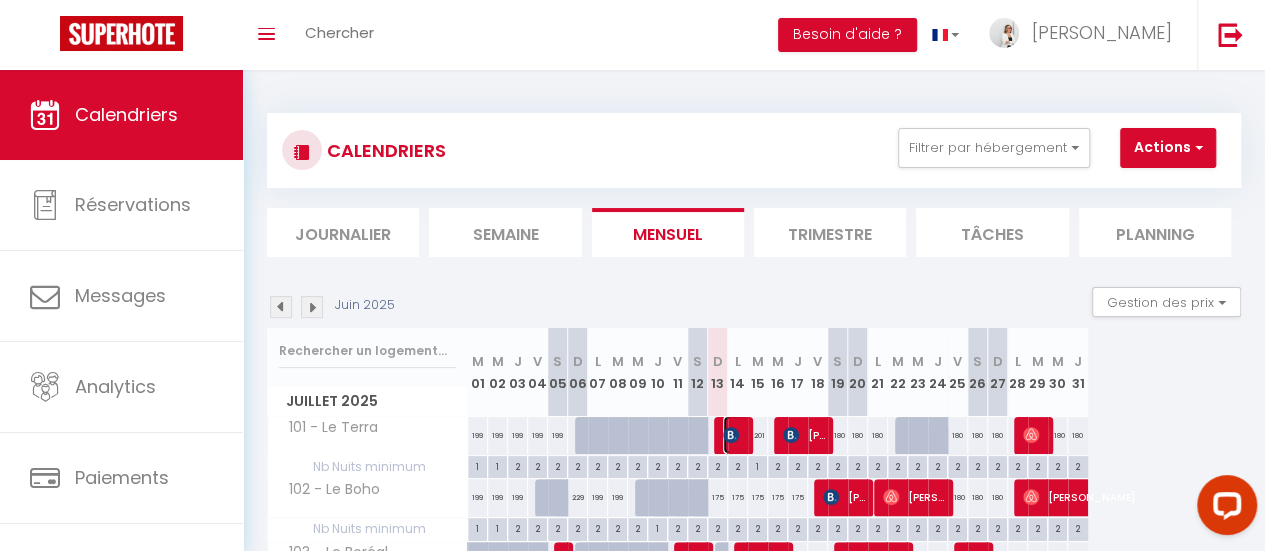 click at bounding box center [731, 435] 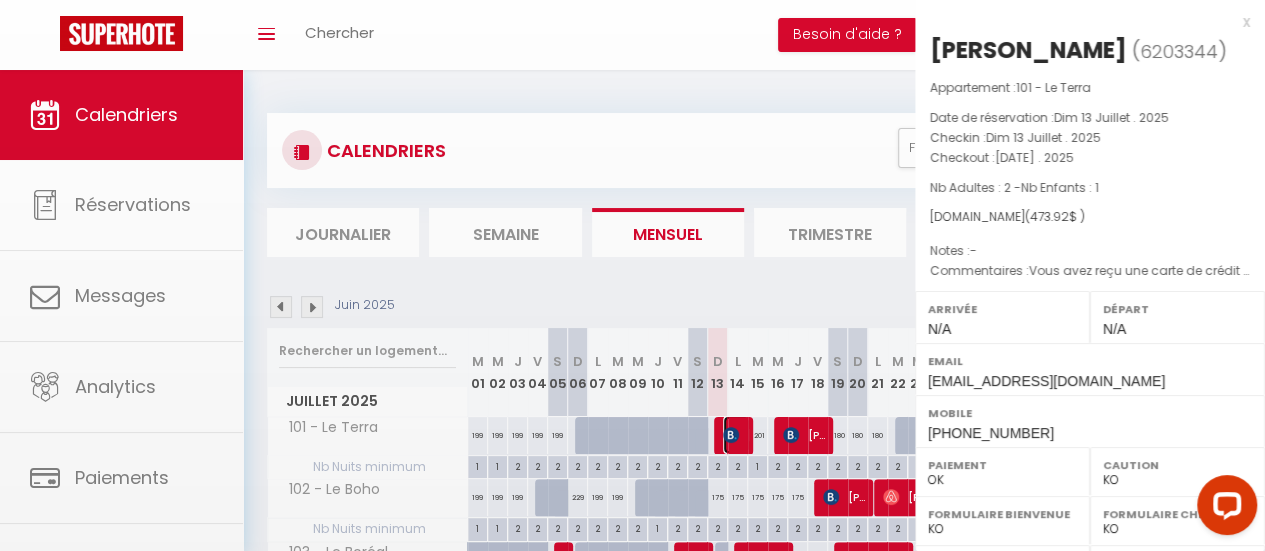 select on "46143" 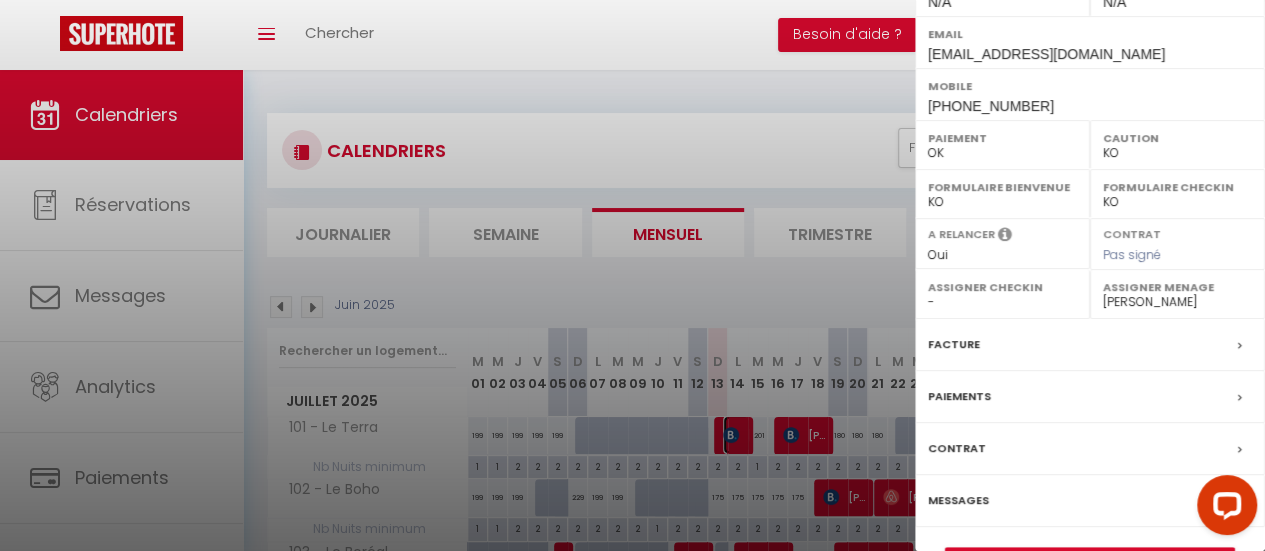 scroll, scrollTop: 376, scrollLeft: 0, axis: vertical 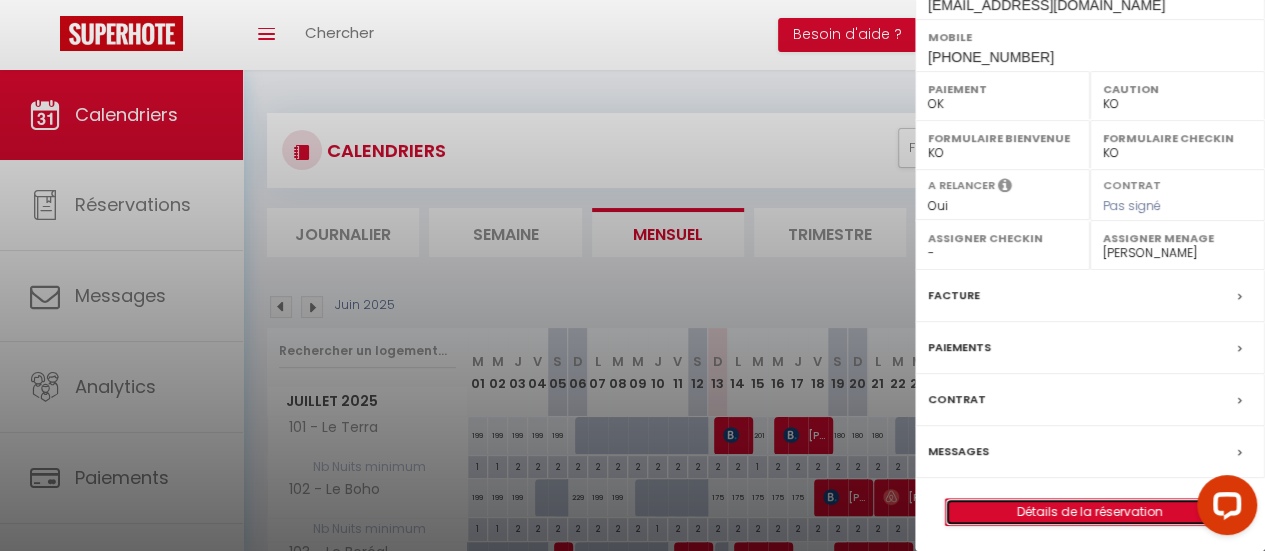 click on "Détails de la réservation" at bounding box center [1090, 512] 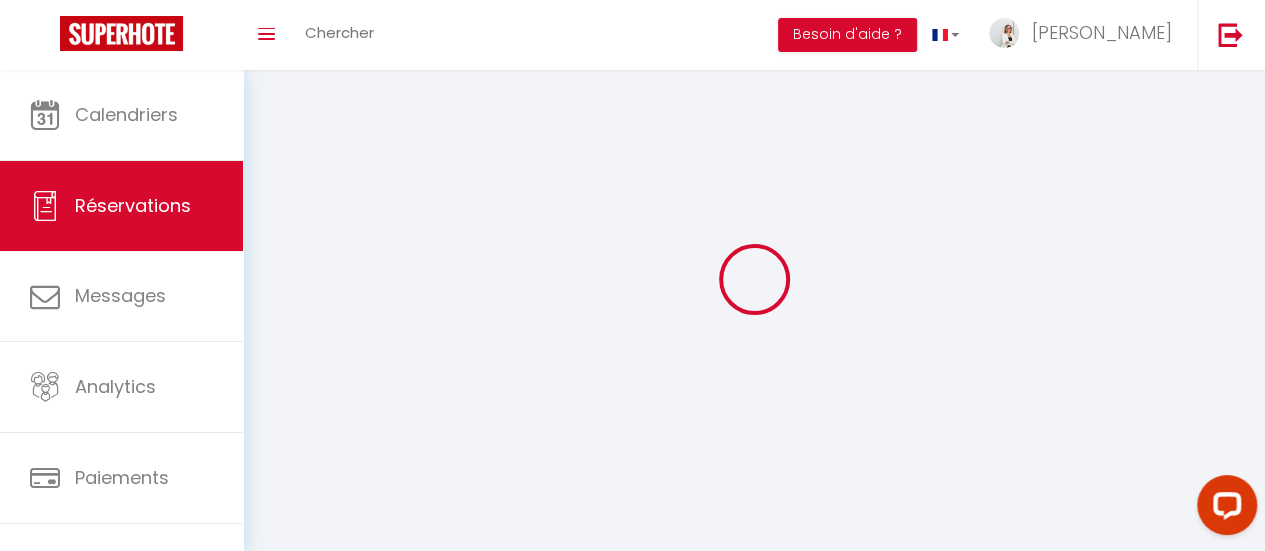 type on "Mireille" 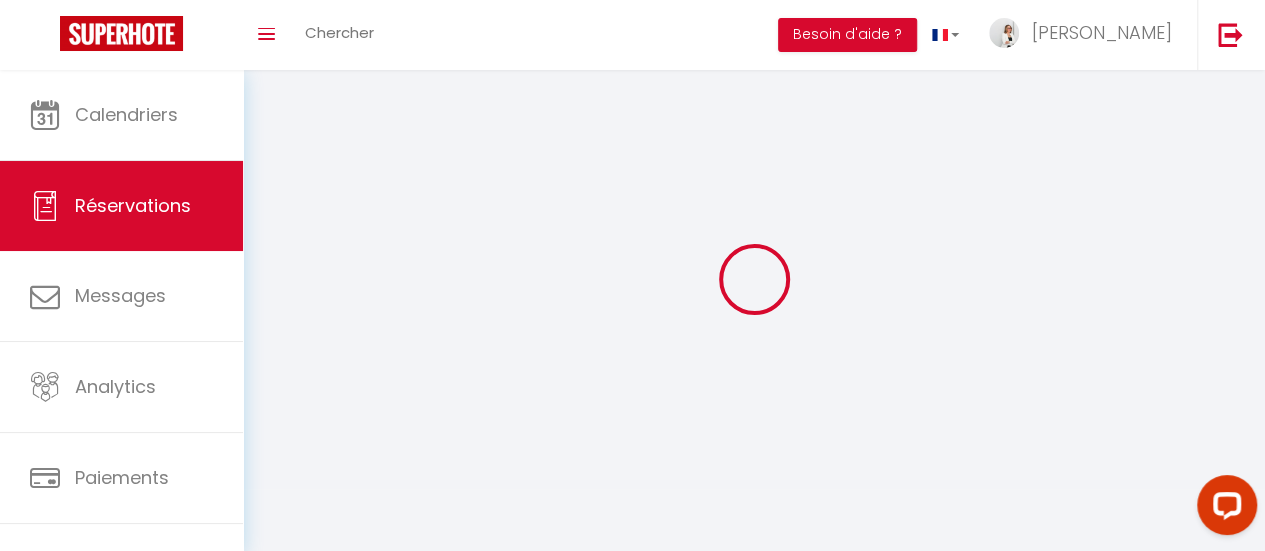 type on "Massouh" 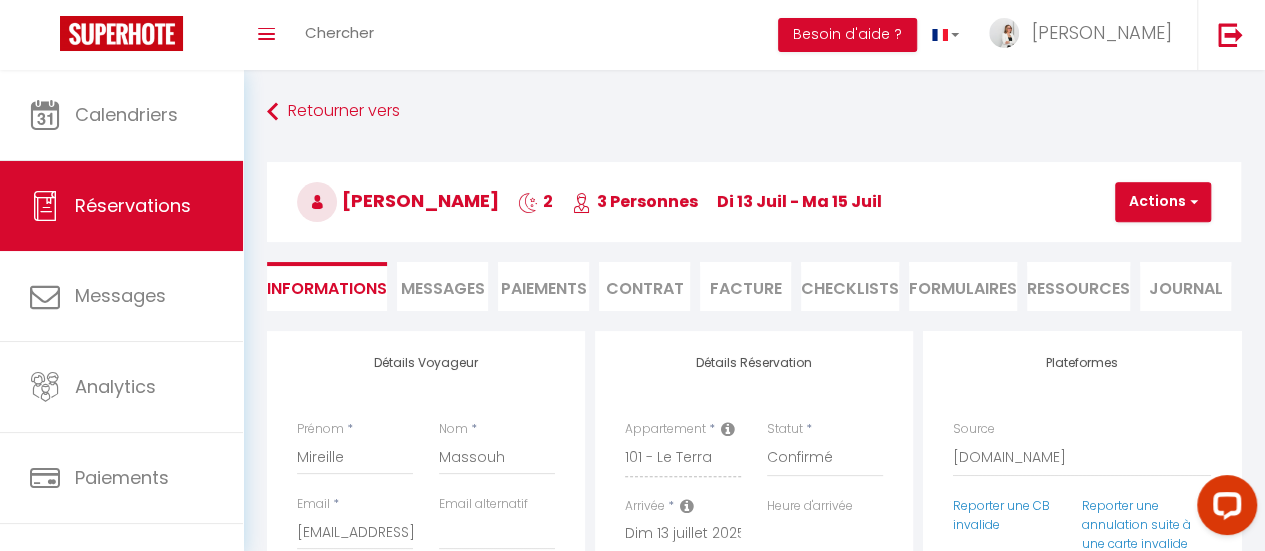 type on "20" 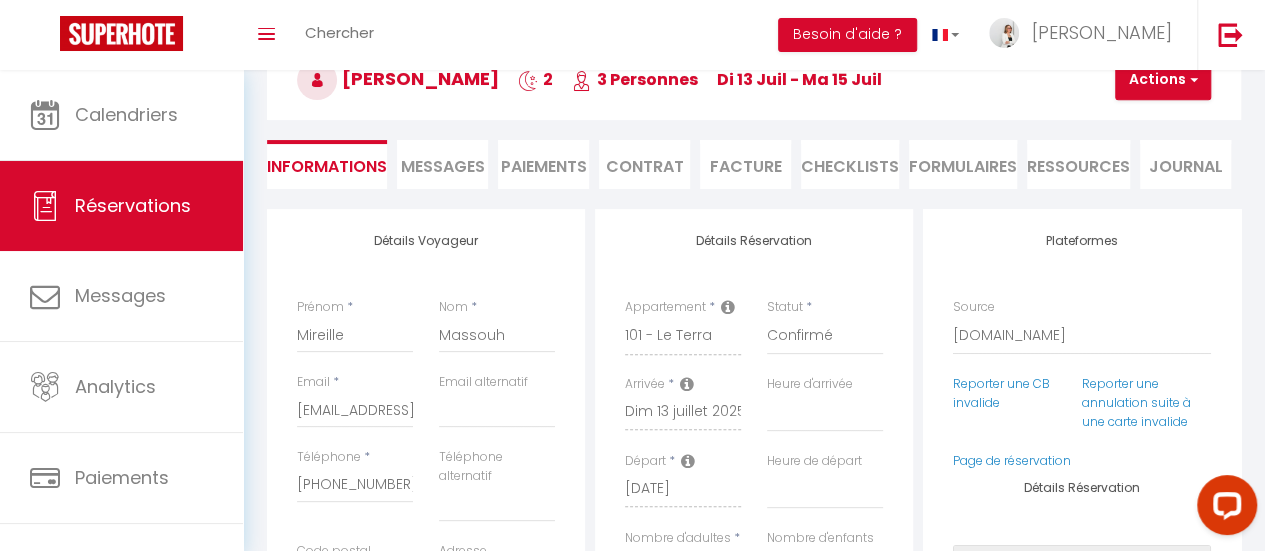 scroll, scrollTop: 0, scrollLeft: 0, axis: both 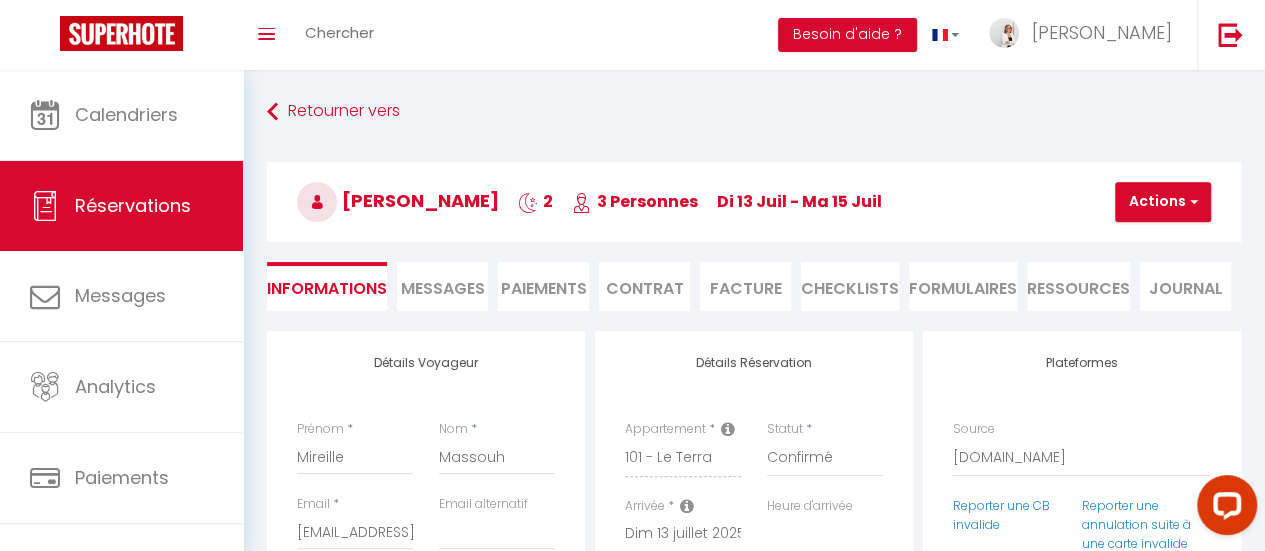 click on "Messages" at bounding box center (443, 288) 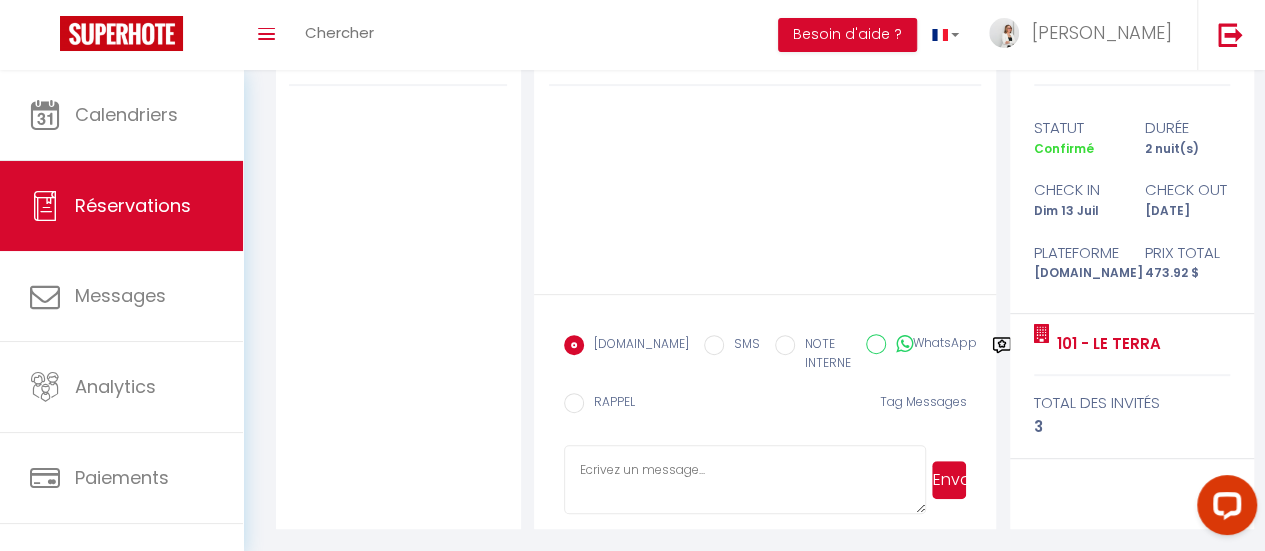 scroll, scrollTop: 308, scrollLeft: 0, axis: vertical 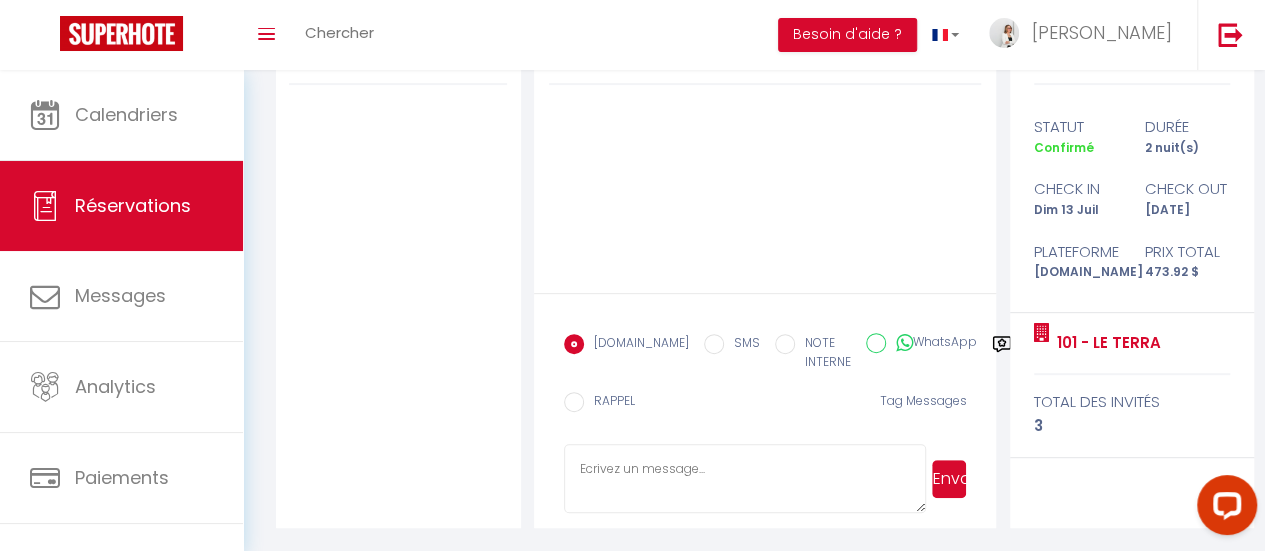 click at bounding box center (745, 479) 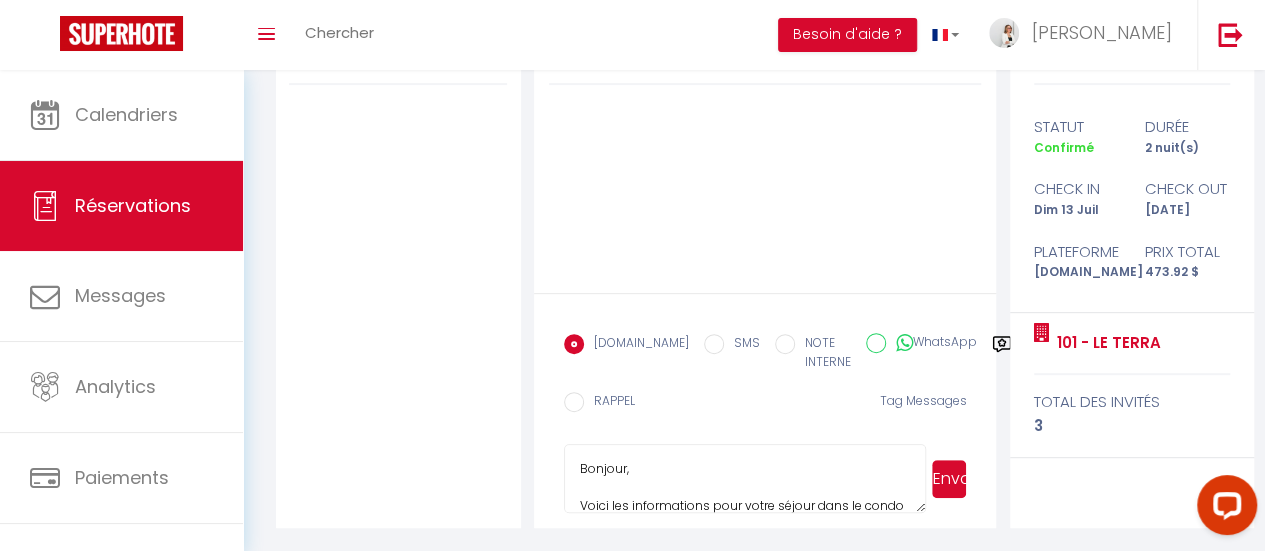 scroll, scrollTop: 248, scrollLeft: 0, axis: vertical 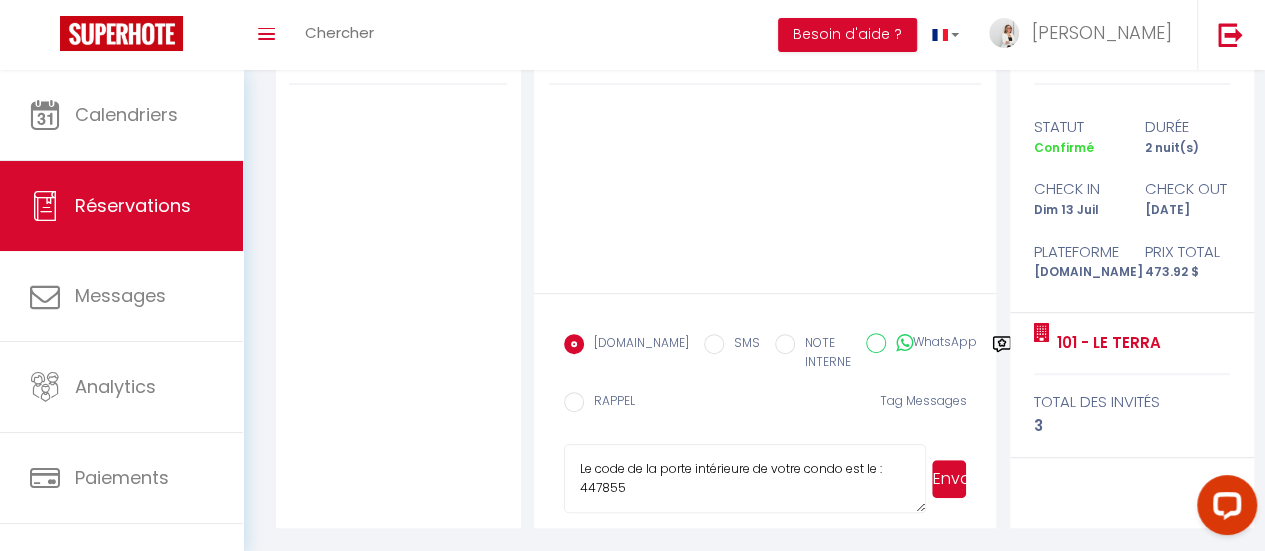 drag, startPoint x: 585, startPoint y: 483, endPoint x: 541, endPoint y: 478, distance: 44.28318 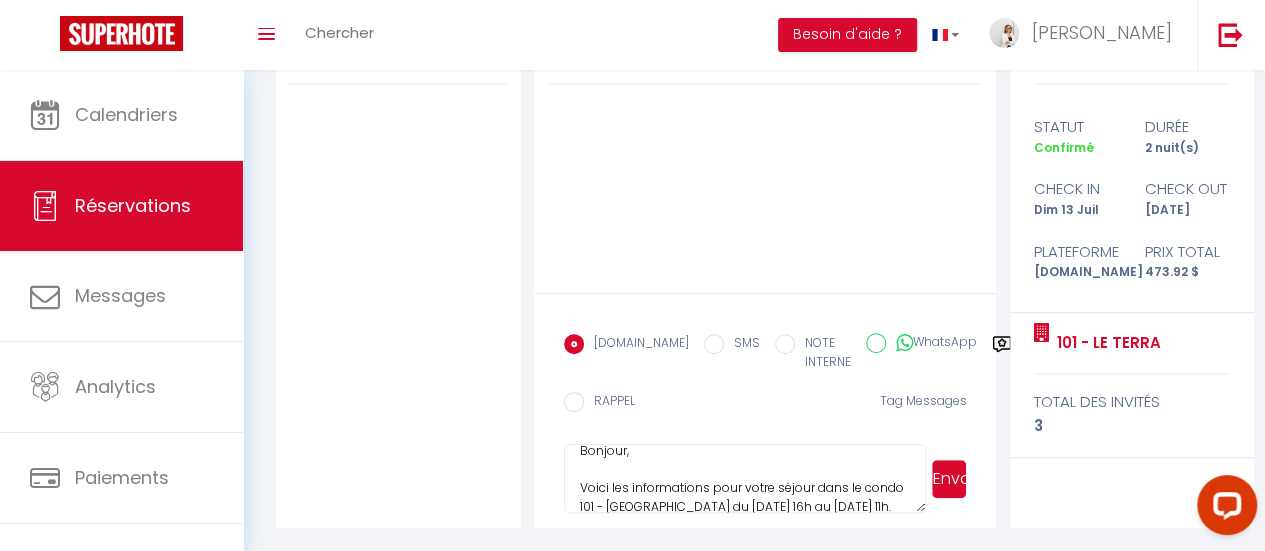 scroll, scrollTop: 0, scrollLeft: 0, axis: both 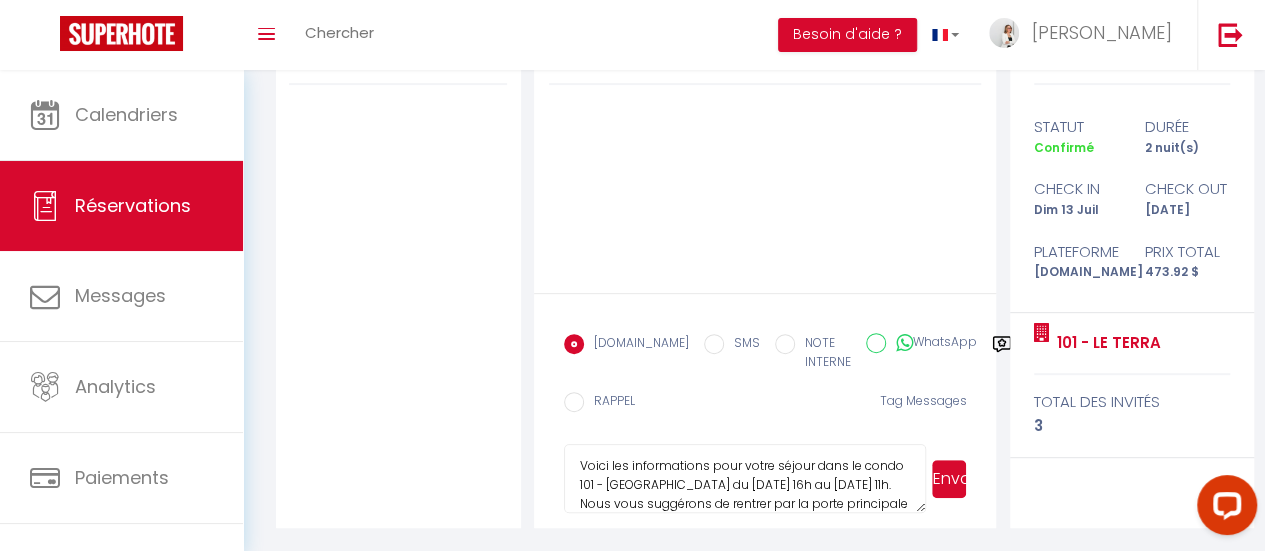 drag, startPoint x: 774, startPoint y: 484, endPoint x: 715, endPoint y: 481, distance: 59.07622 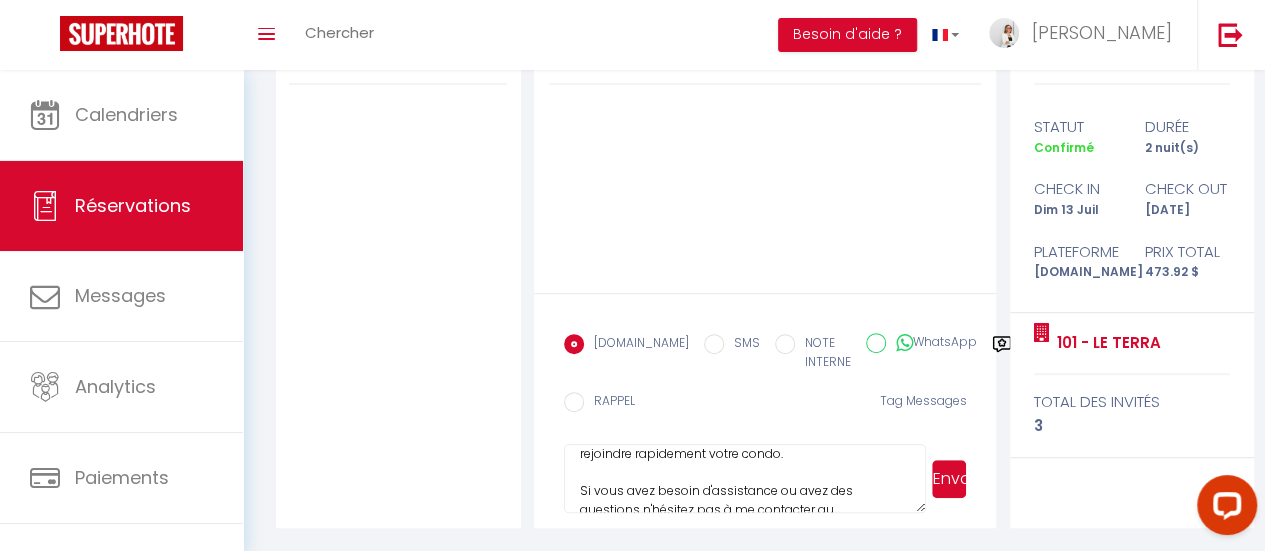 scroll, scrollTop: 131, scrollLeft: 0, axis: vertical 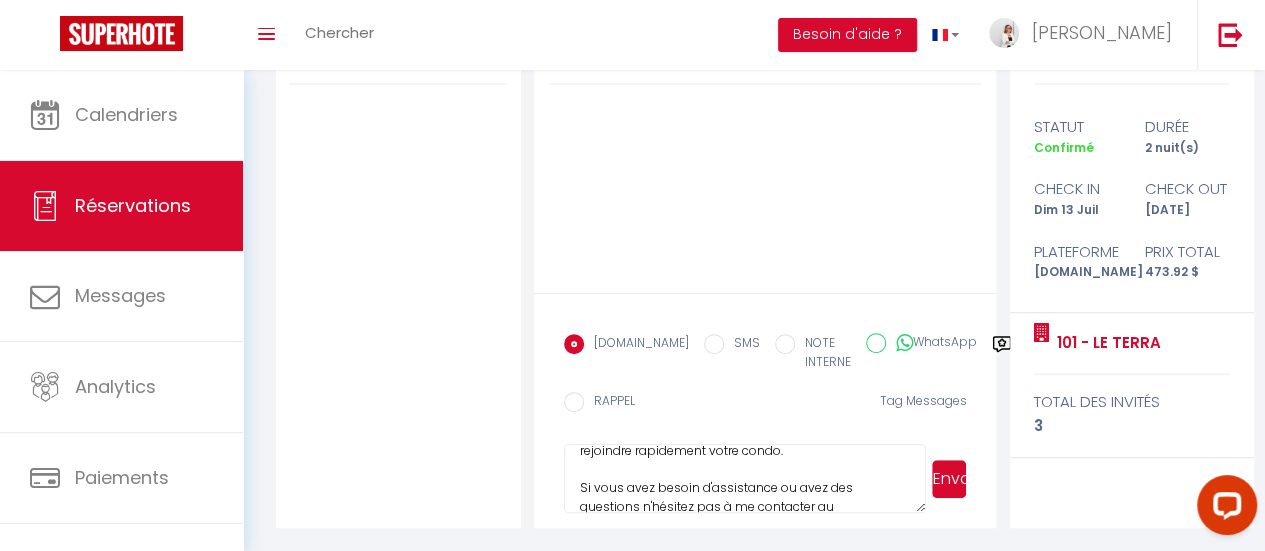 drag, startPoint x: 652, startPoint y: 501, endPoint x: 574, endPoint y: 477, distance: 81.608826 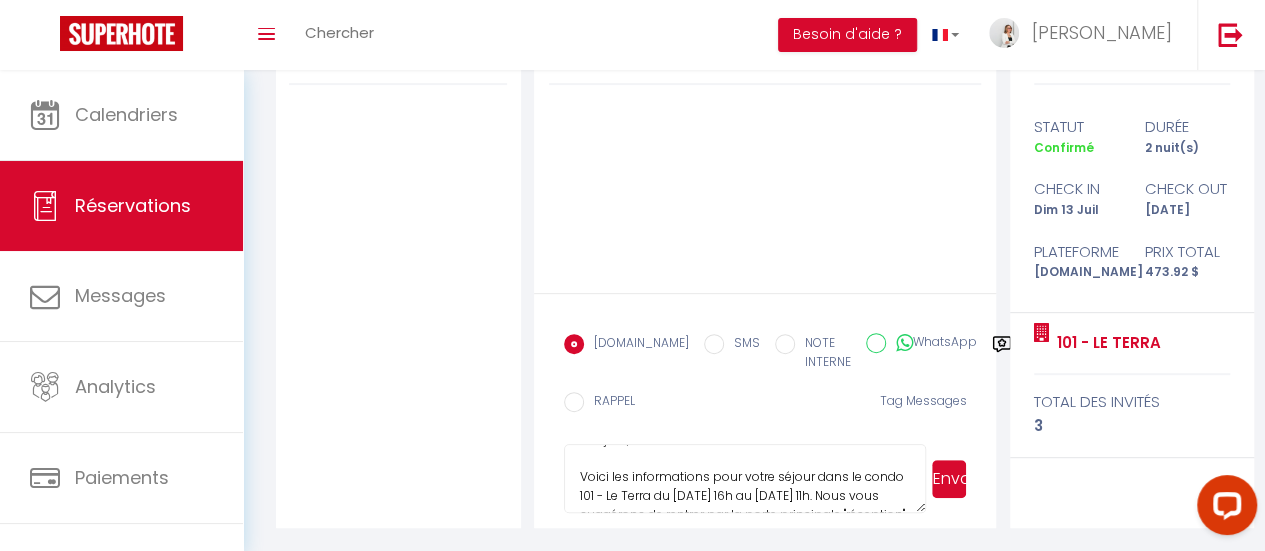 scroll, scrollTop: 0, scrollLeft: 0, axis: both 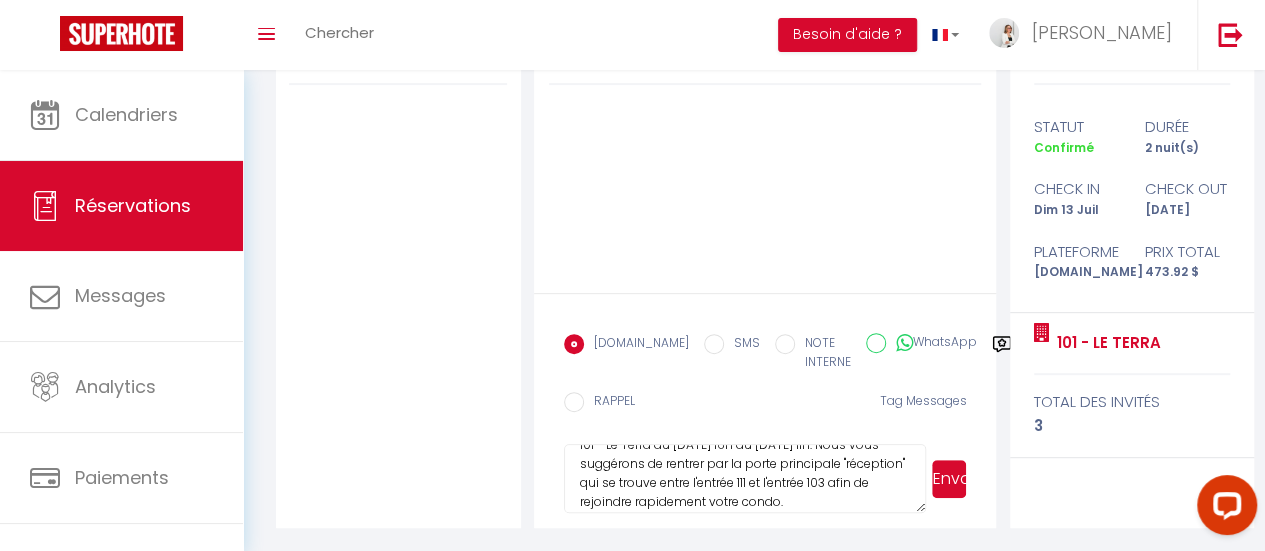 drag, startPoint x: 652, startPoint y: 463, endPoint x: 582, endPoint y: 458, distance: 70.178345 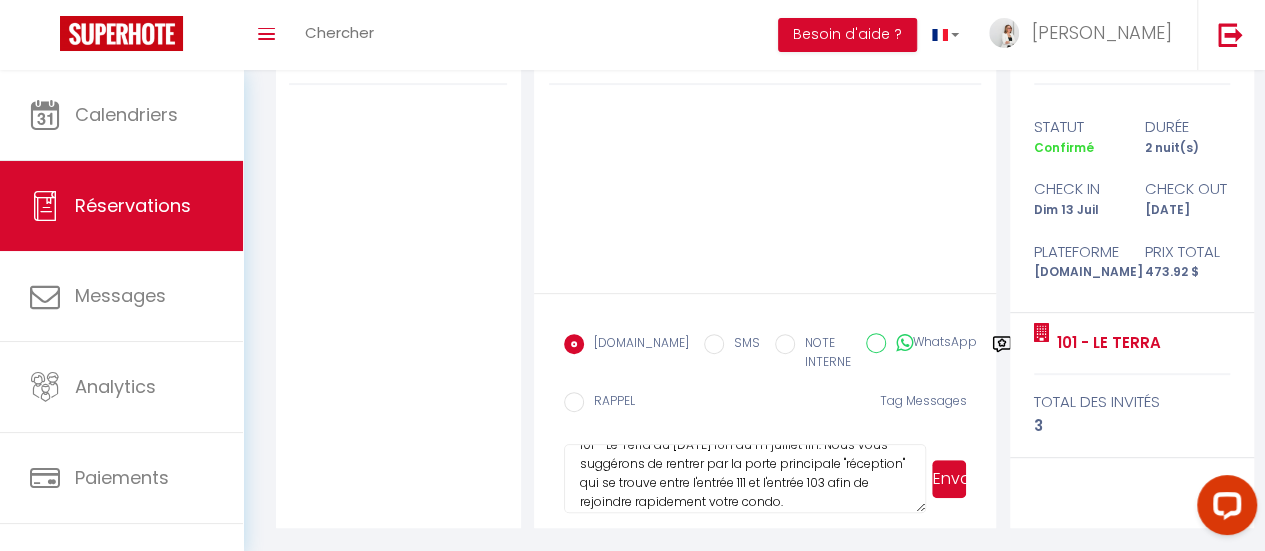 scroll, scrollTop: 71, scrollLeft: 0, axis: vertical 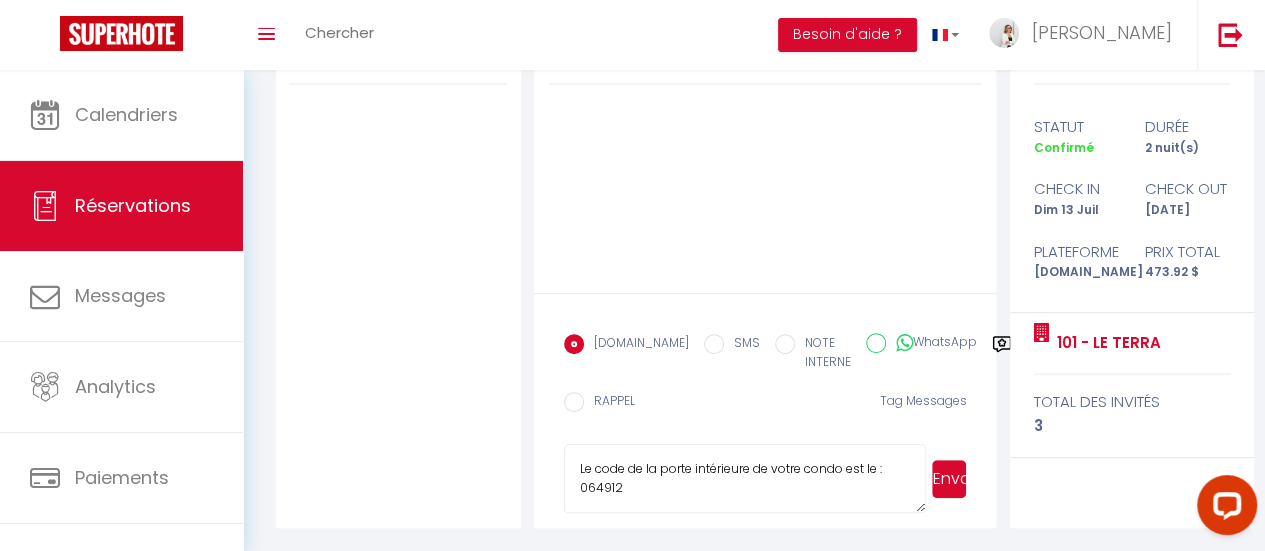 click on "Bonjour,
Voici les informations pour votre séjour dans le condo 101 - Le Terra du [DATE] 16h au [DATE] 11h. Nous vous suggérons de rentrer par la porte principale ''réception'' qui se trouve entre l'entrée 111 et l'entrée 103 afin de rejoindre rapidement votre condo.
Si vous avez besoin d'assistance ou avez des questions n'hésitez pas à me contacter au
[PHONE_NUMBER]
Le code de la porte intérieure de votre condo est le : 064912" at bounding box center (745, 479) 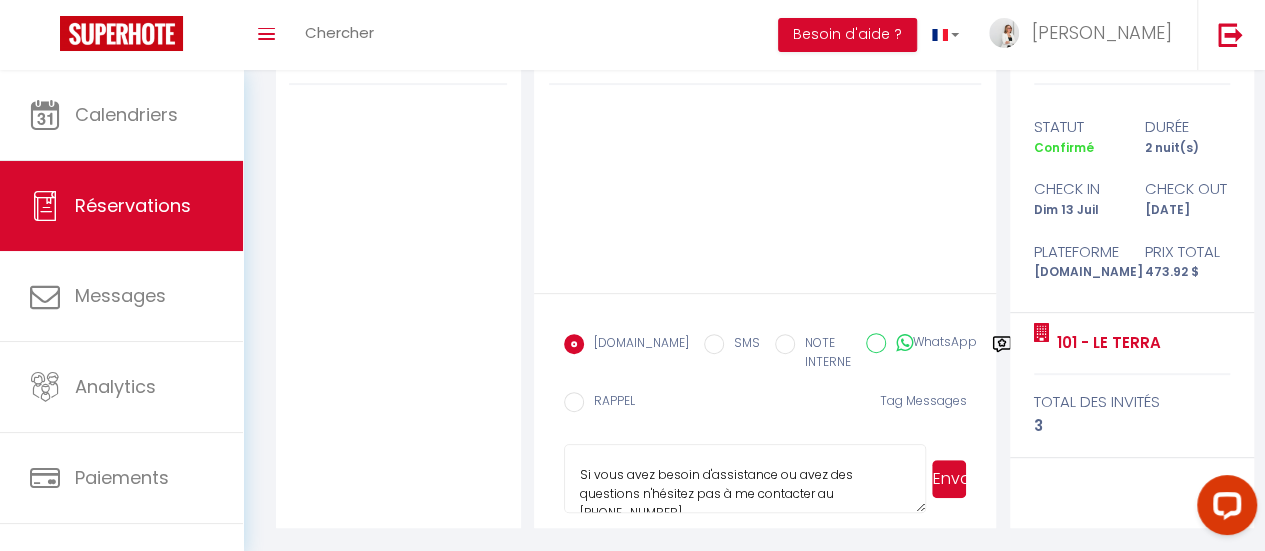 scroll, scrollTop: 44, scrollLeft: 0, axis: vertical 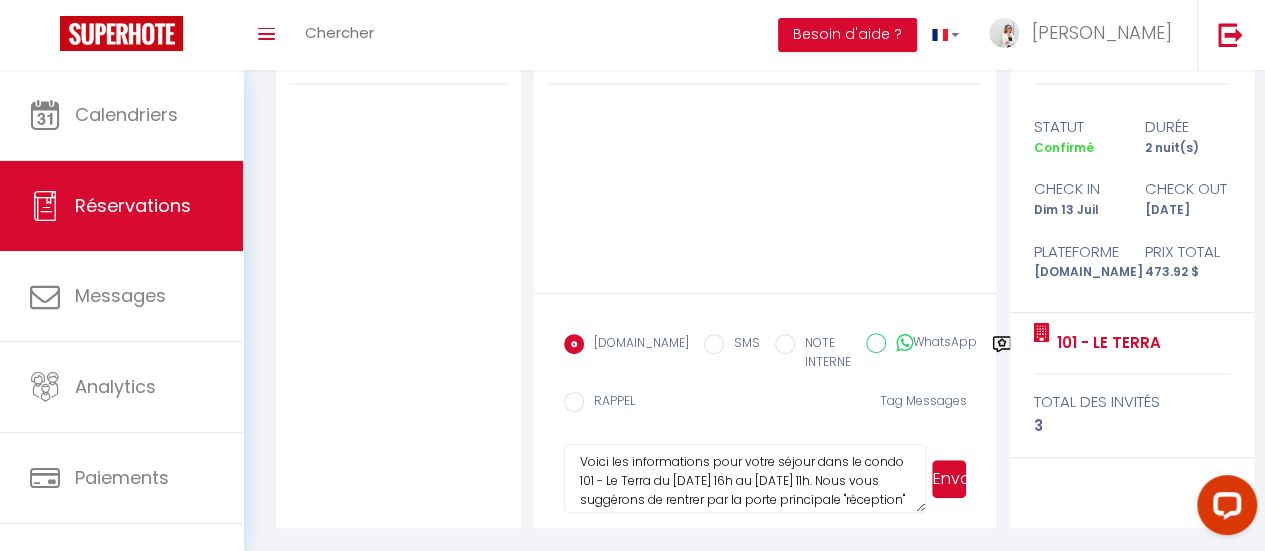 type on "Bonjour,
Voici les informations pour votre séjour dans le condo 101 - Le Terra du [DATE] 16h au [DATE] 11h. Nous vous suggérons de rentrer par la porte principale ''réception'' qui se trouve entre l'entrée 111 et l'entrée 103 afin de rejoindre rapidement votre condo.
Si vous avez besoin d'assistance ou avez des questions n'hésitez pas à me contacter au
[PHONE_NUMBER]
[PERSON_NAME], propriétaire" 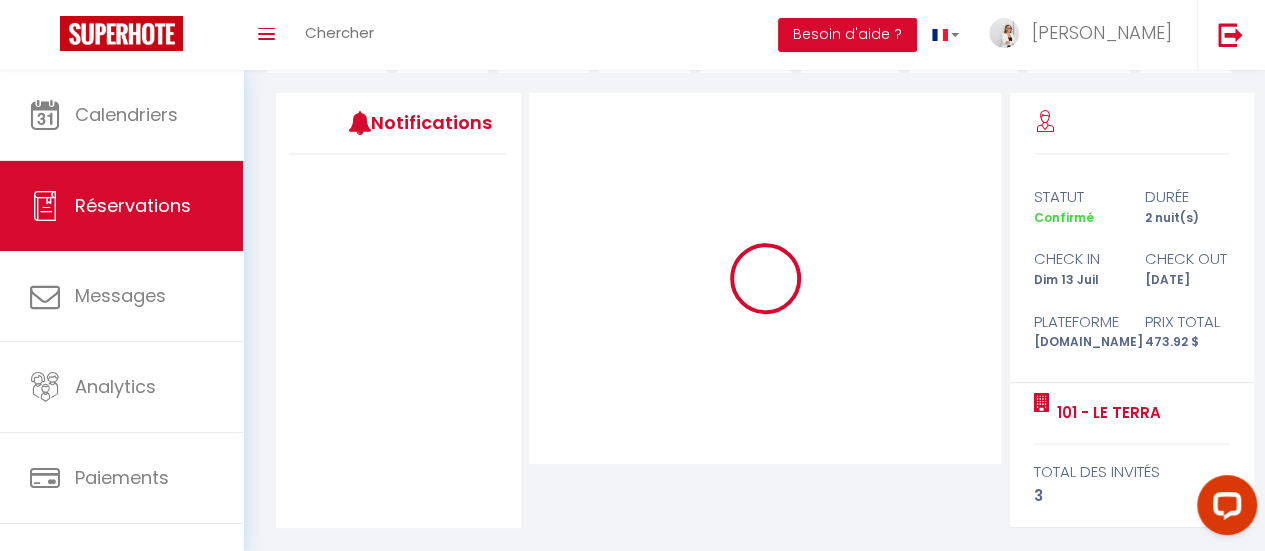 type 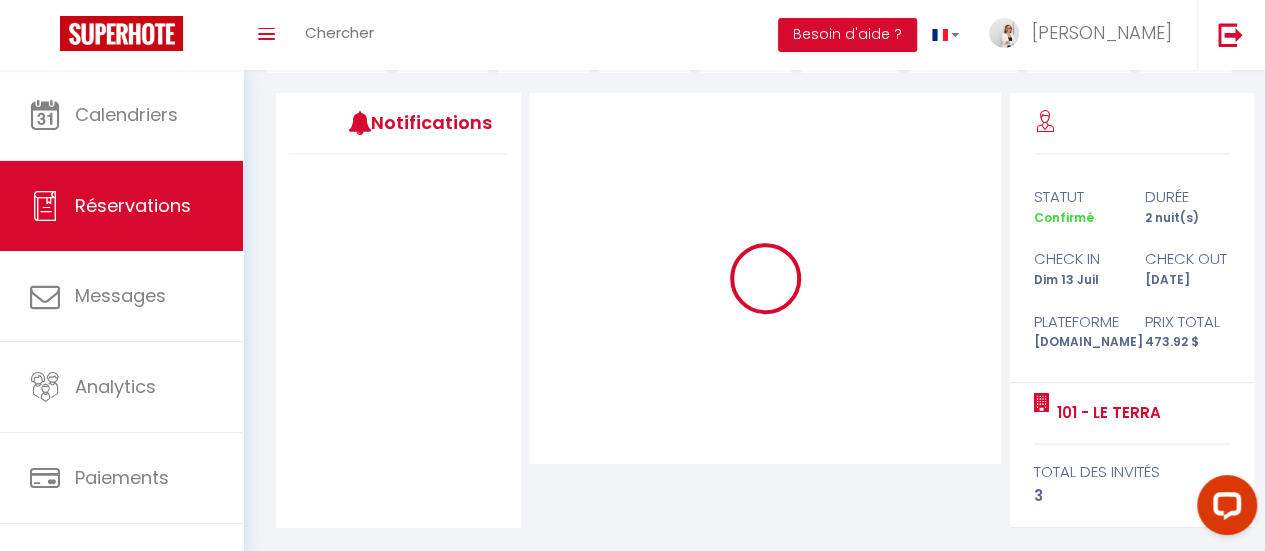 scroll, scrollTop: 0, scrollLeft: 0, axis: both 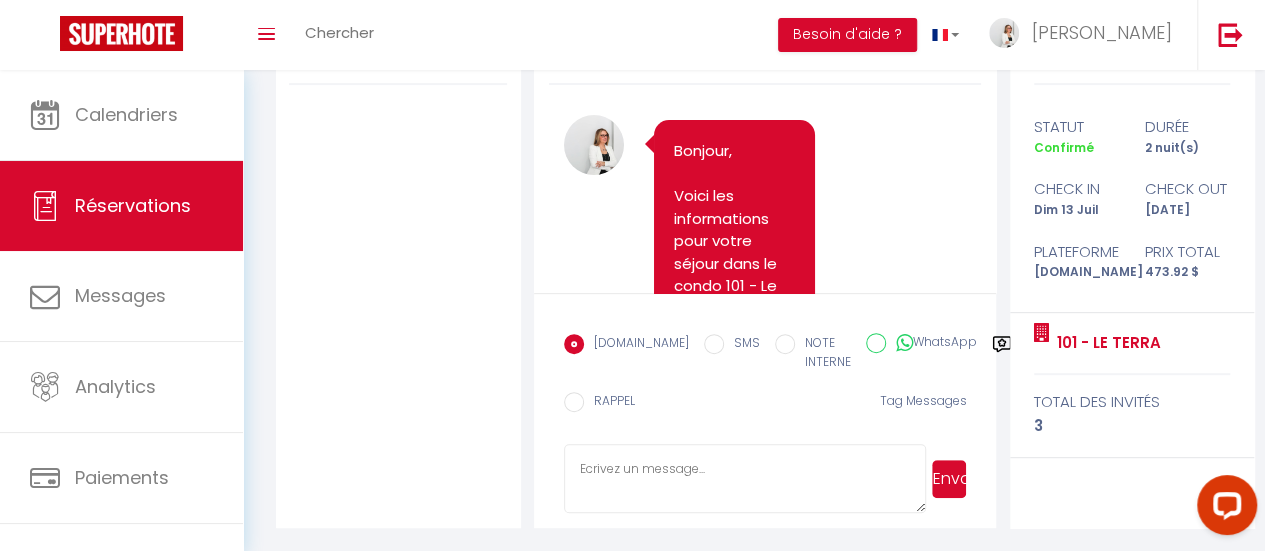 click at bounding box center [745, 479] 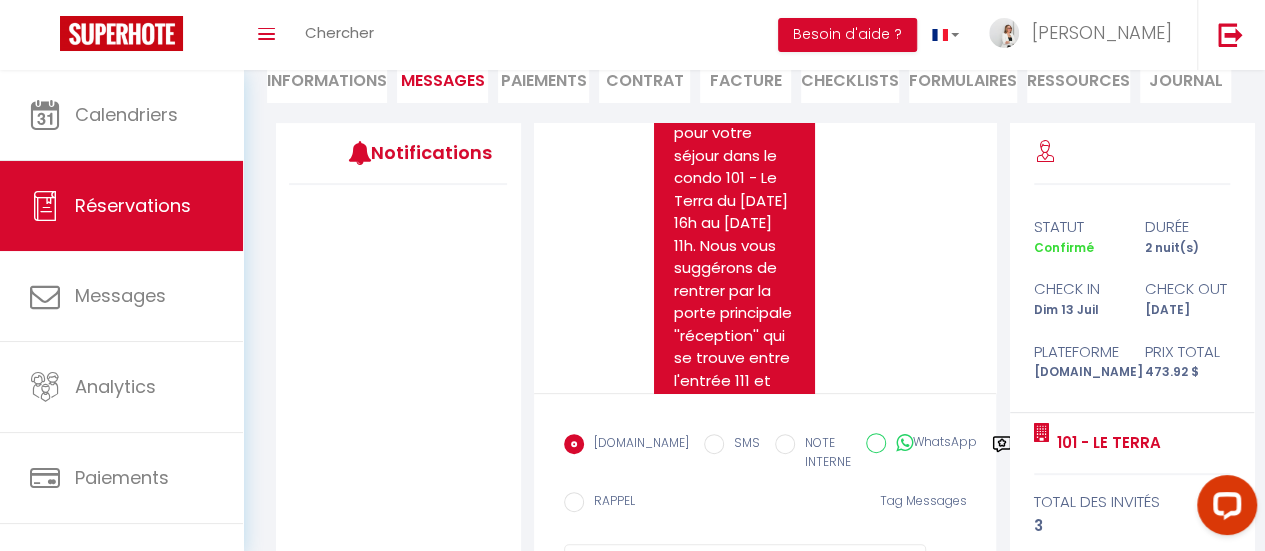 scroll, scrollTop: 0, scrollLeft: 0, axis: both 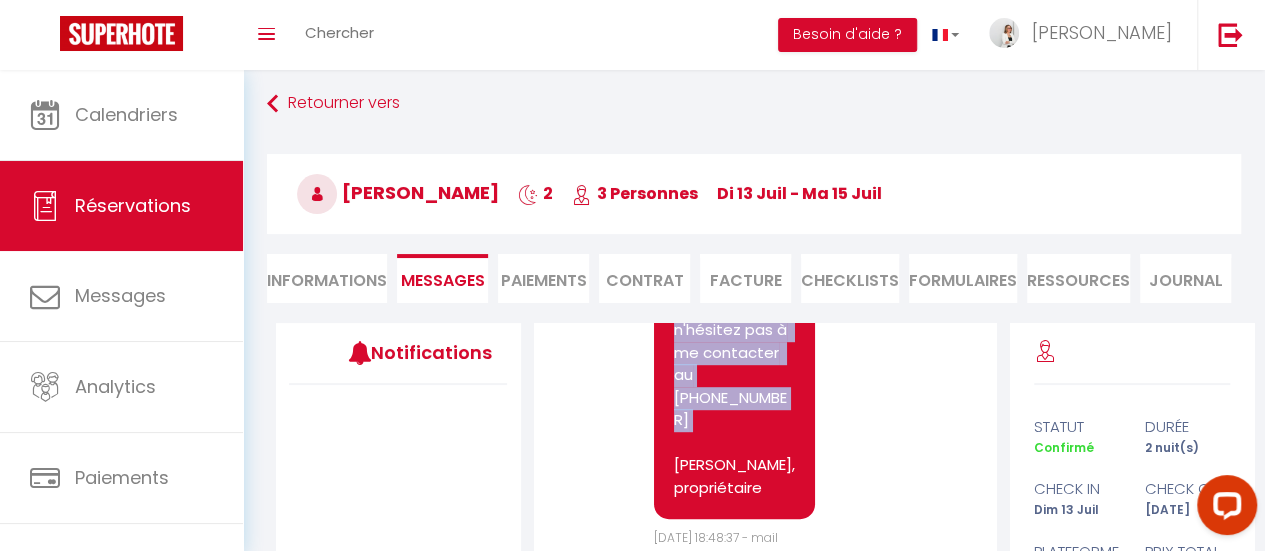 drag, startPoint x: 670, startPoint y: 398, endPoint x: 761, endPoint y: 487, distance: 127.28708 